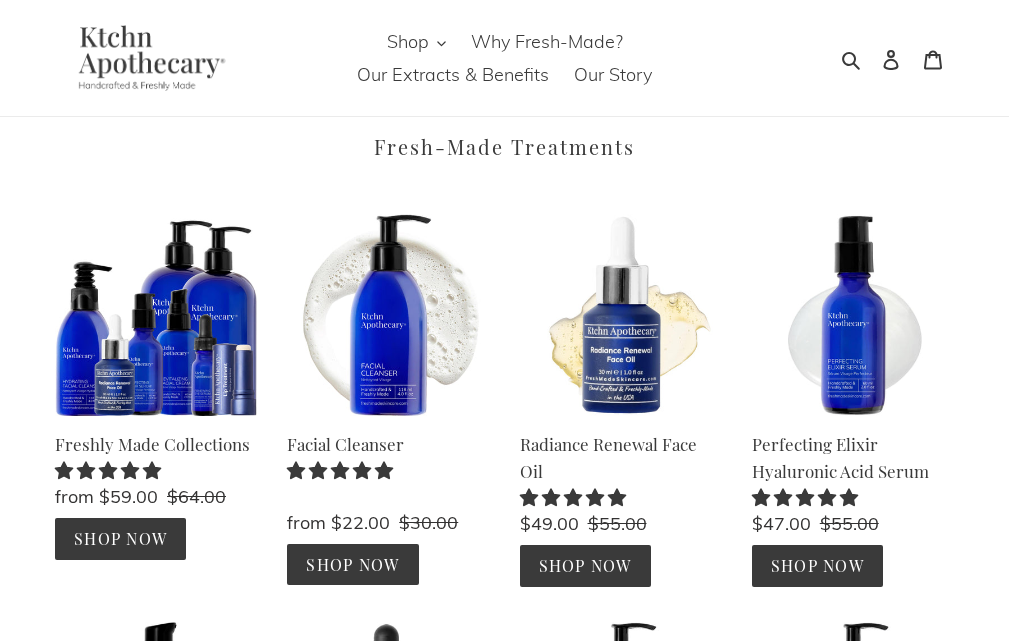 scroll, scrollTop: 0, scrollLeft: 0, axis: both 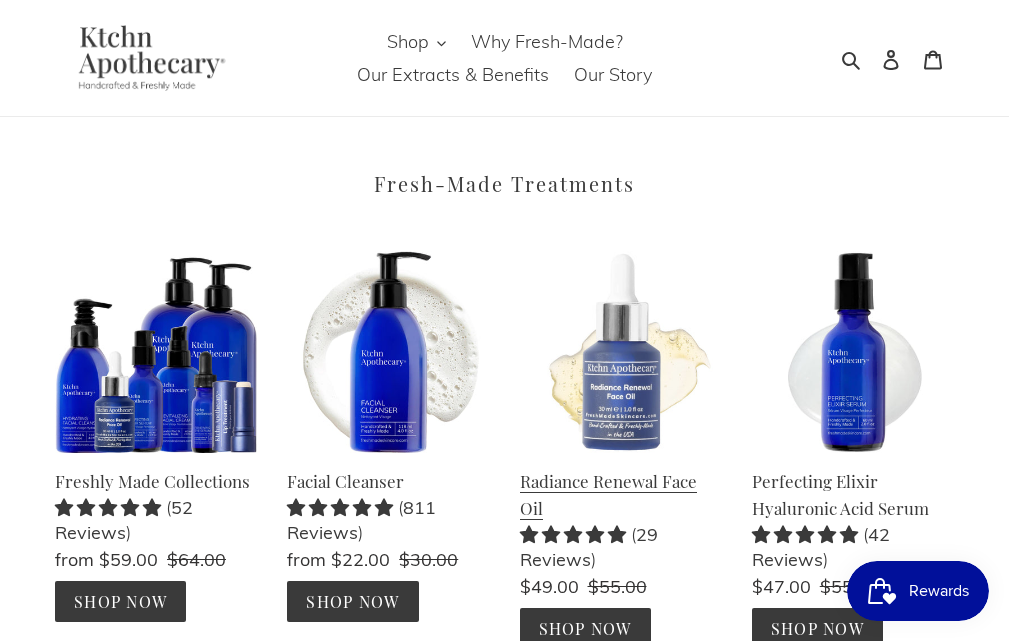 click on "Radiance Renewal Face Oil" at bounding box center [621, 450] 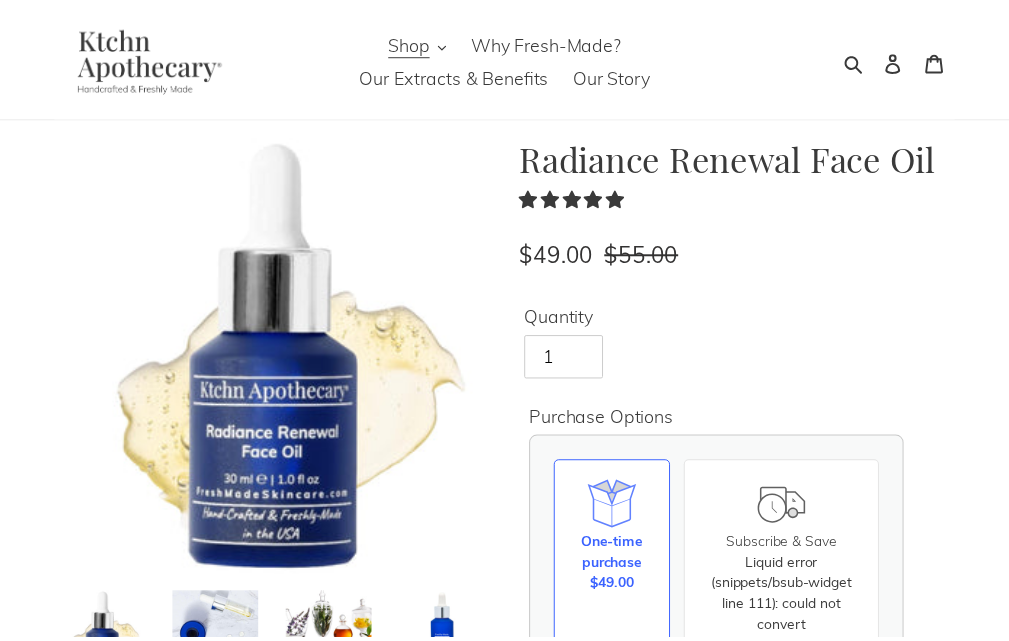 scroll, scrollTop: 0, scrollLeft: 0, axis: both 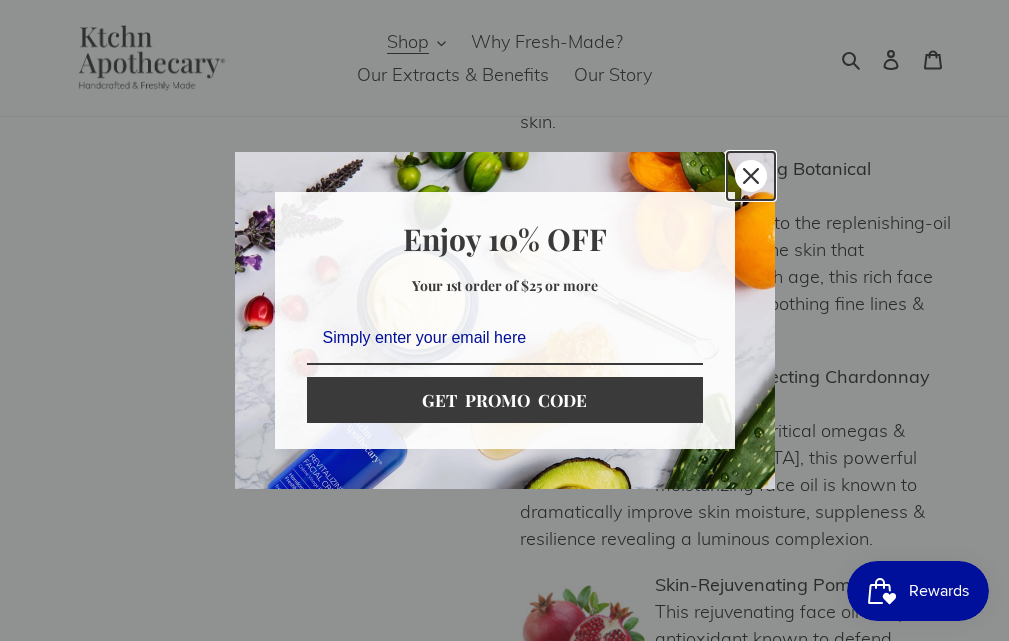 click 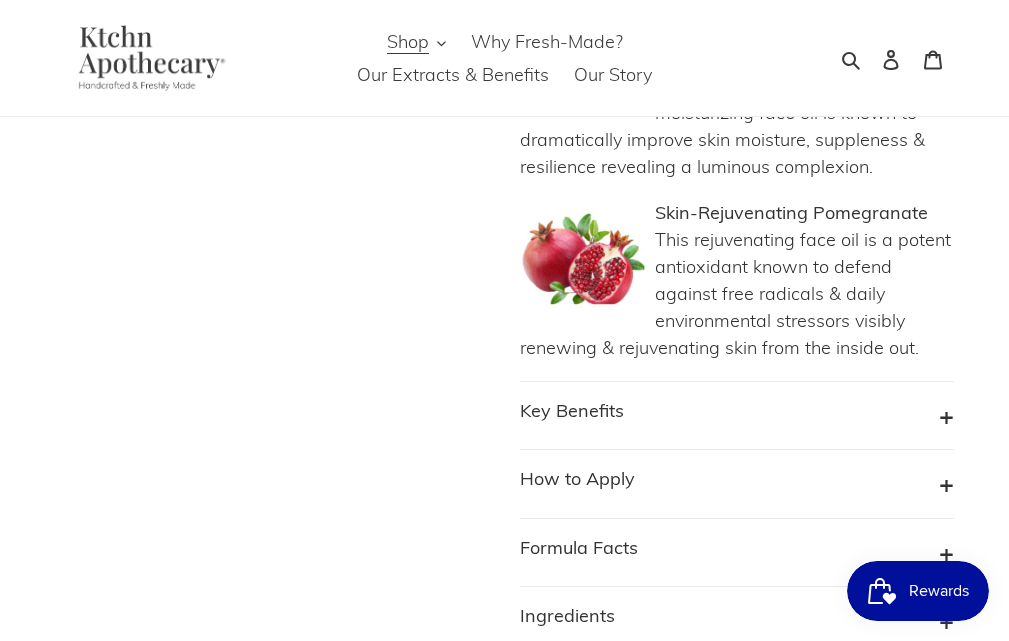 scroll, scrollTop: 2500, scrollLeft: 0, axis: vertical 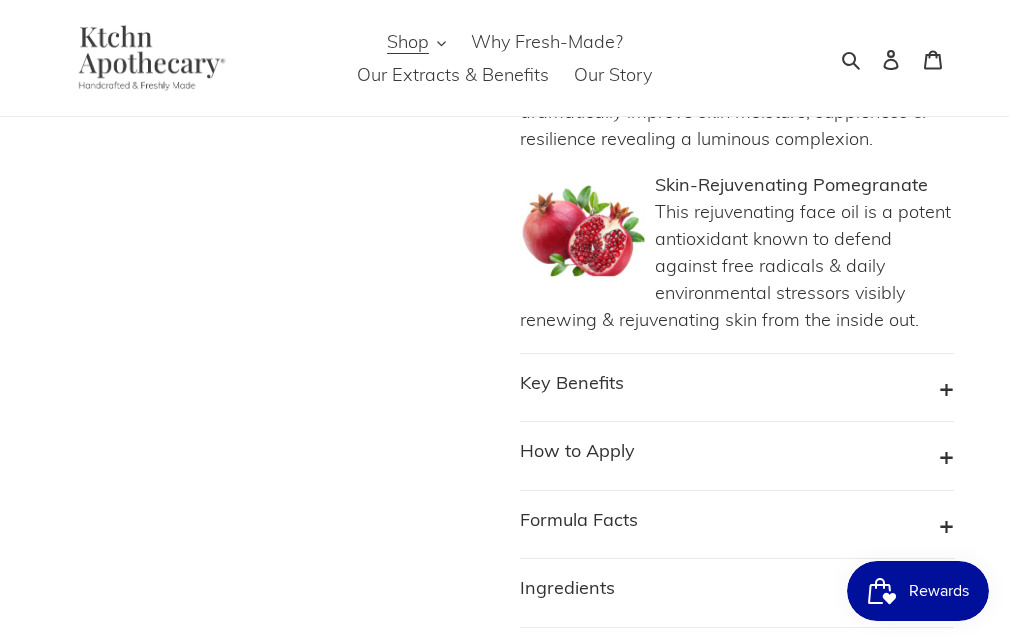 click on "Ingredients" at bounding box center [737, 593] 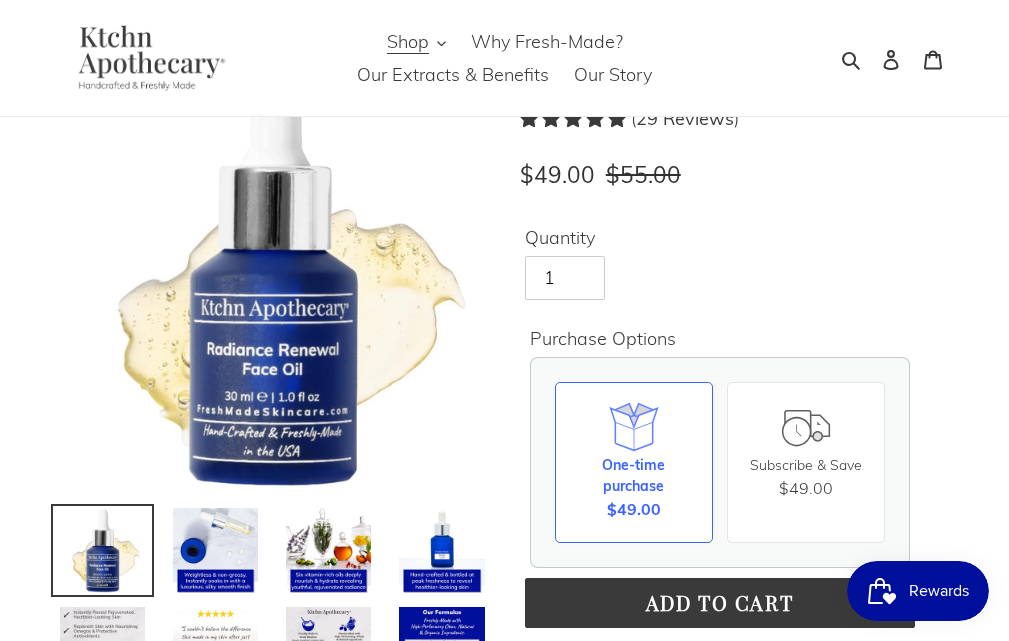 scroll, scrollTop: 0, scrollLeft: 0, axis: both 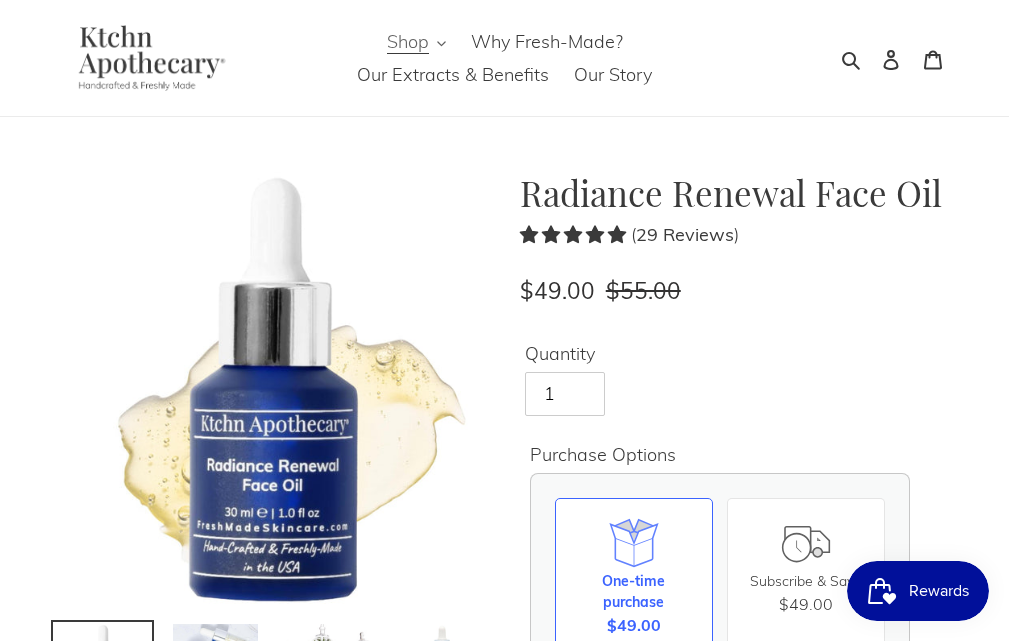 click on "Shop" at bounding box center (408, 42) 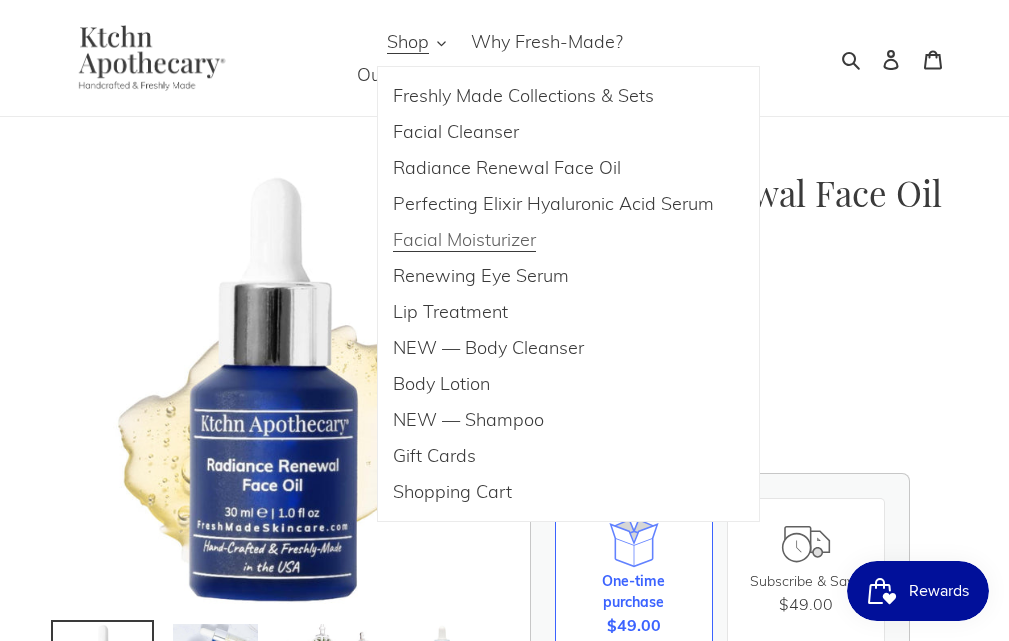 click on "Facial Moisturizer" at bounding box center [464, 240] 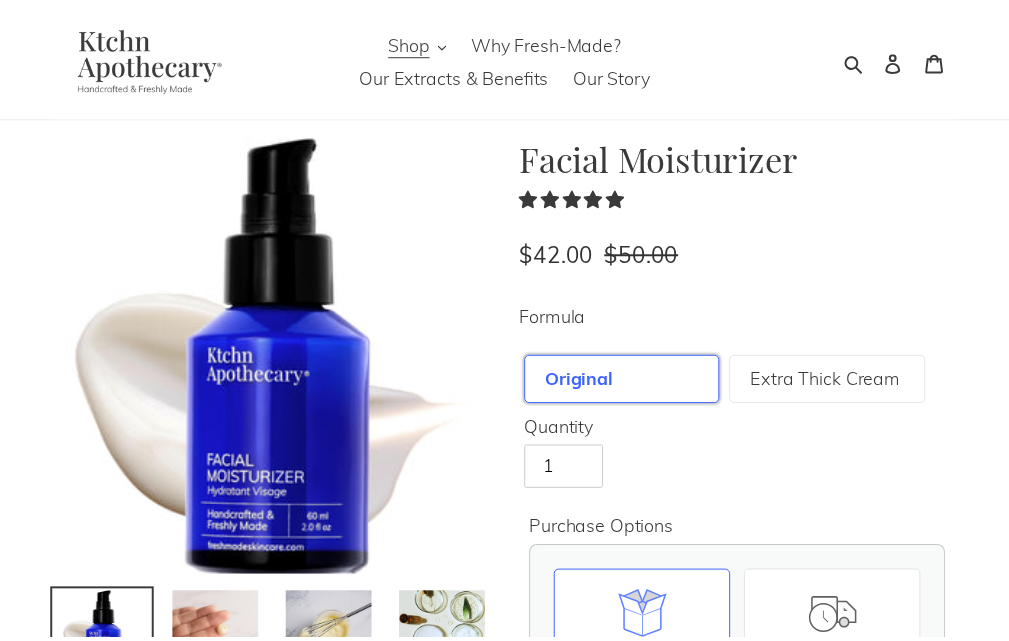 scroll, scrollTop: 0, scrollLeft: 0, axis: both 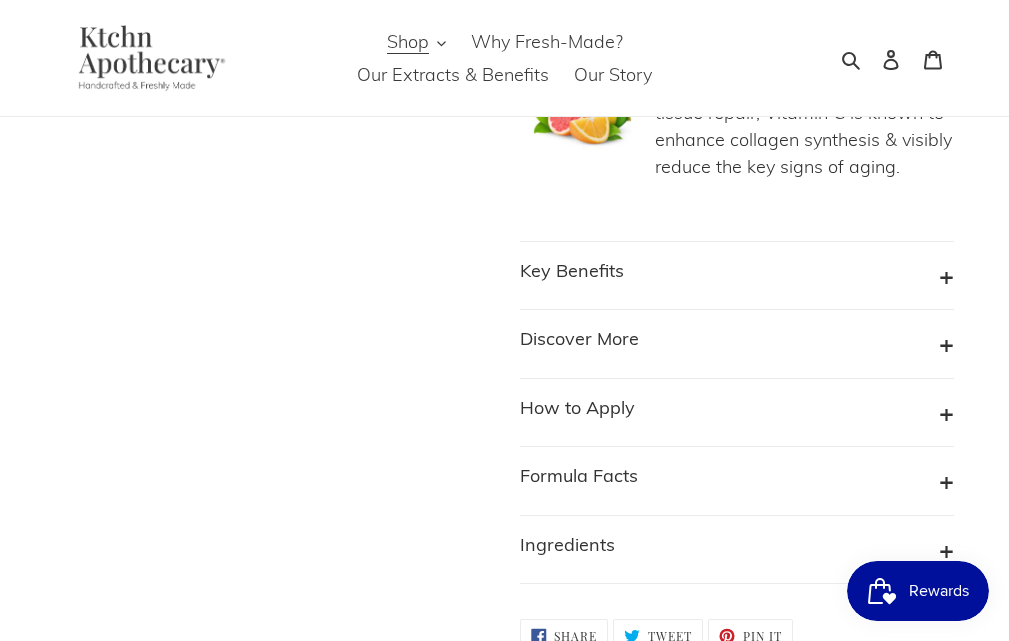 click on "Ingredients" at bounding box center [567, 544] 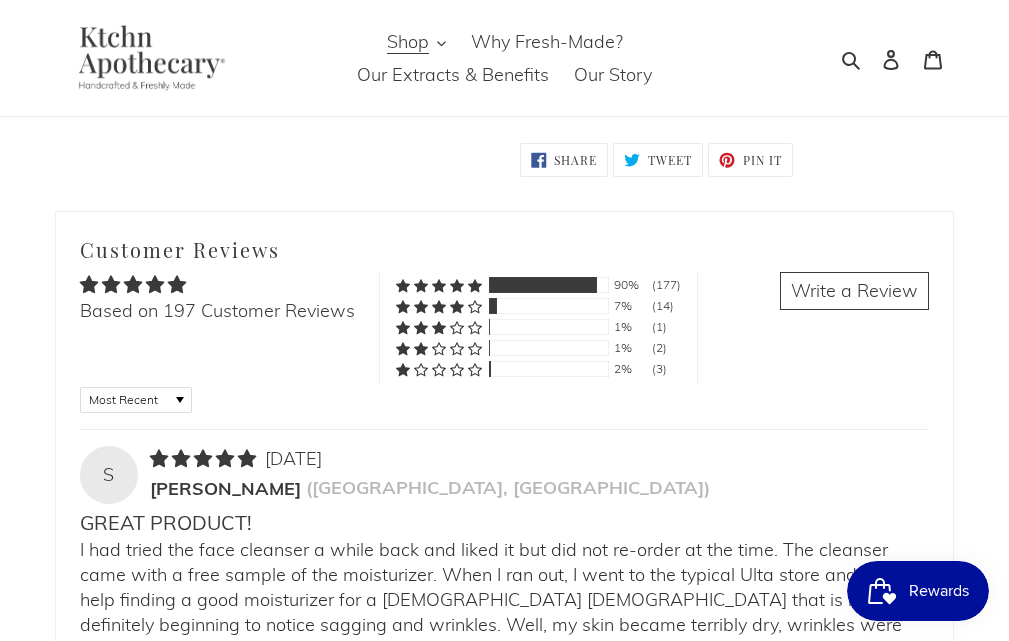 scroll, scrollTop: 3200, scrollLeft: 0, axis: vertical 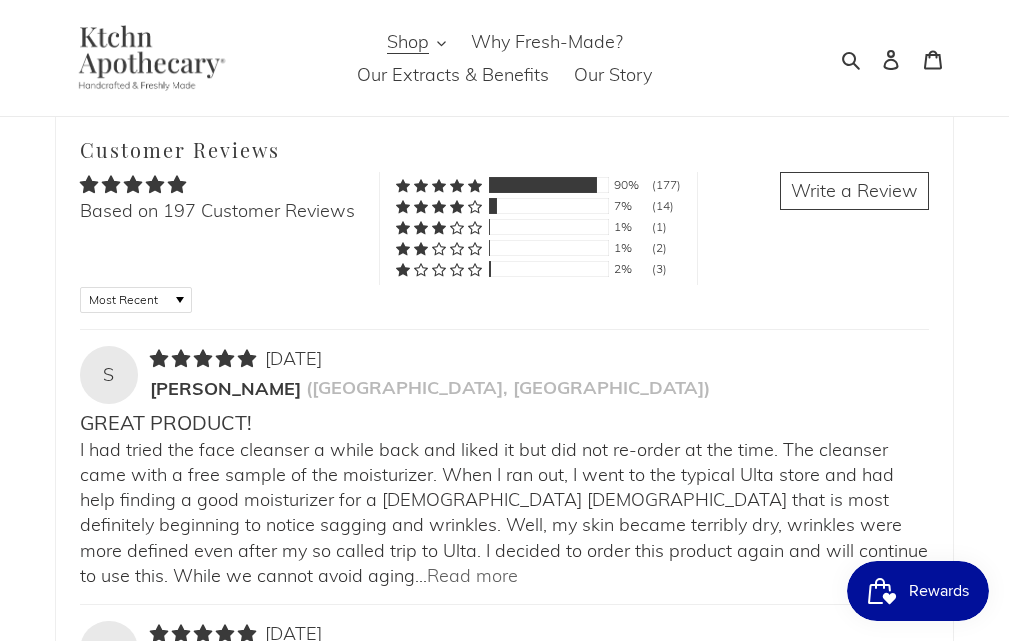 click on "Read more" at bounding box center [472, 575] 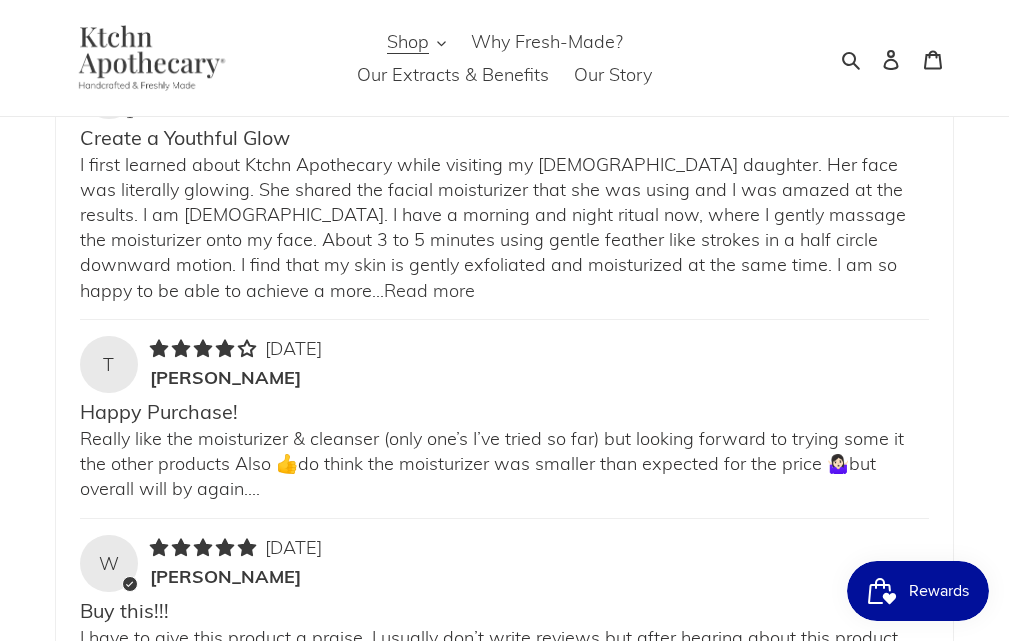 scroll, scrollTop: 4300, scrollLeft: 0, axis: vertical 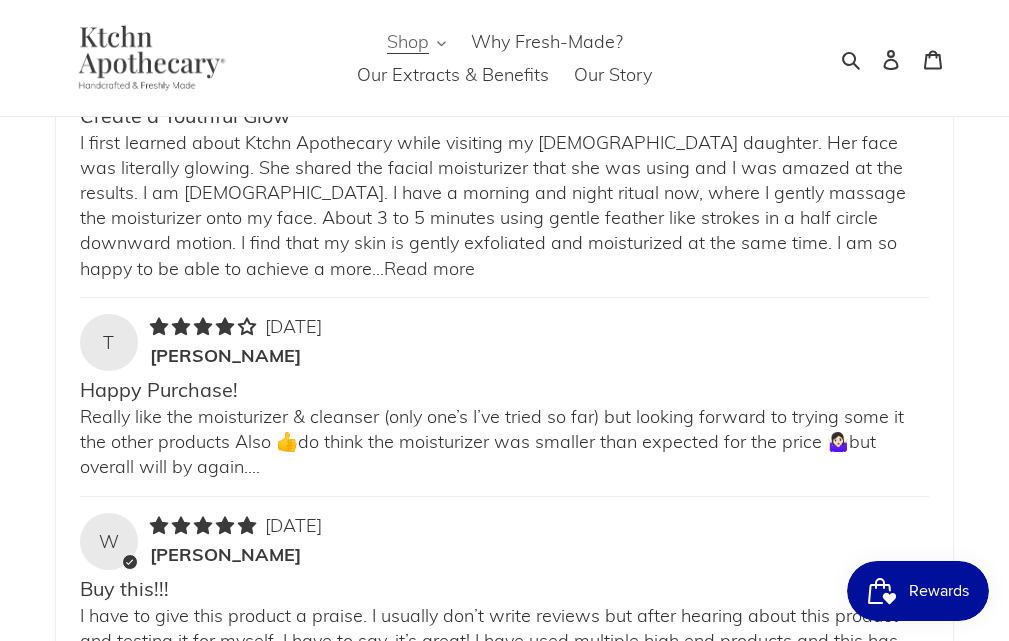 click on "Shop" at bounding box center (408, 42) 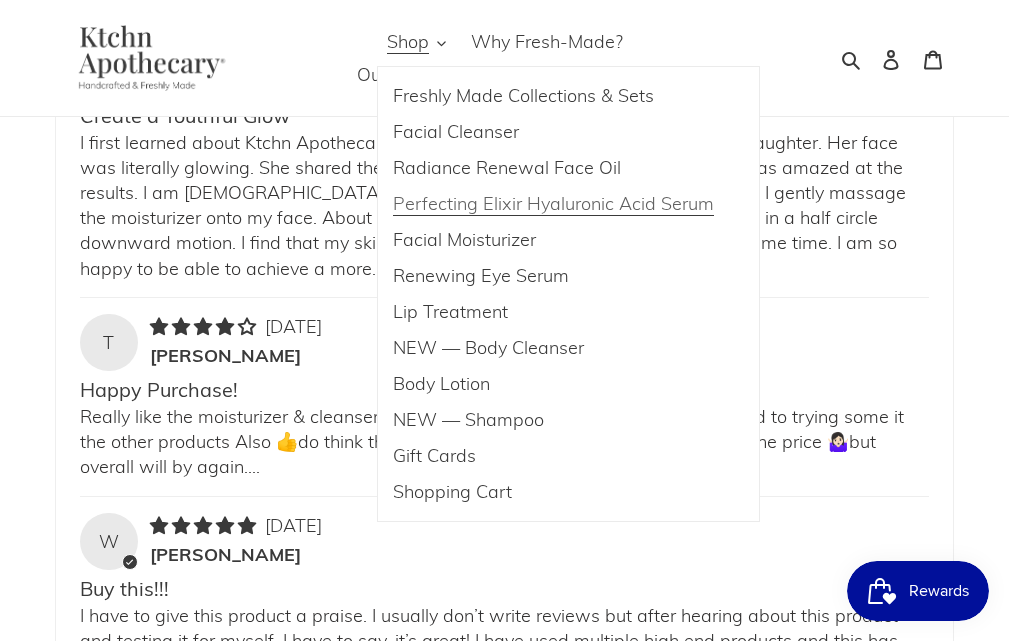 click on "Perfecting Elixir Hyaluronic Acid Serum" at bounding box center [553, 204] 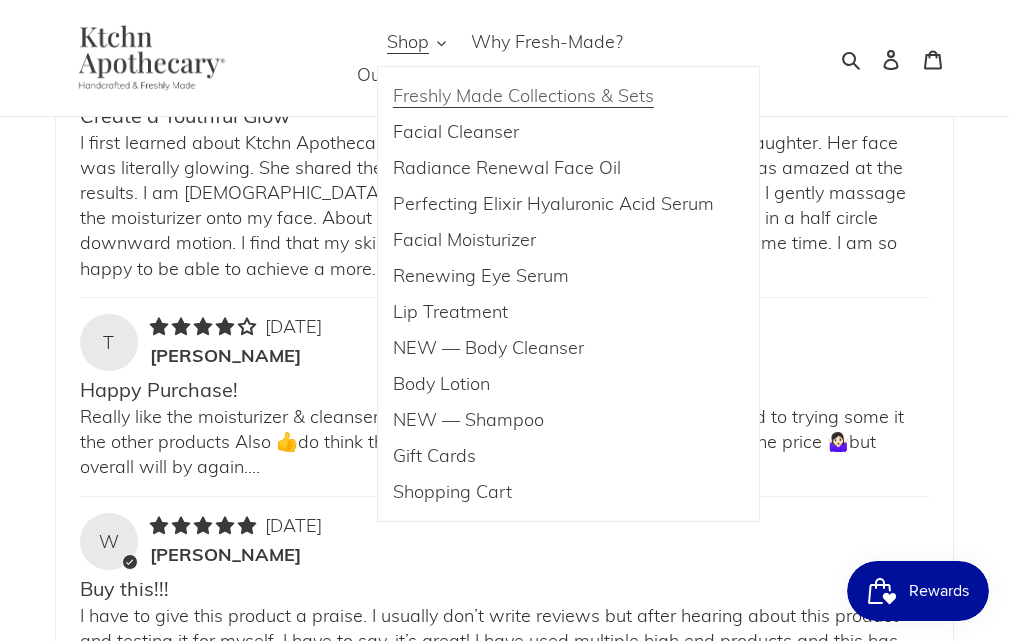 click on "Freshly Made Collections & Sets" at bounding box center [523, 96] 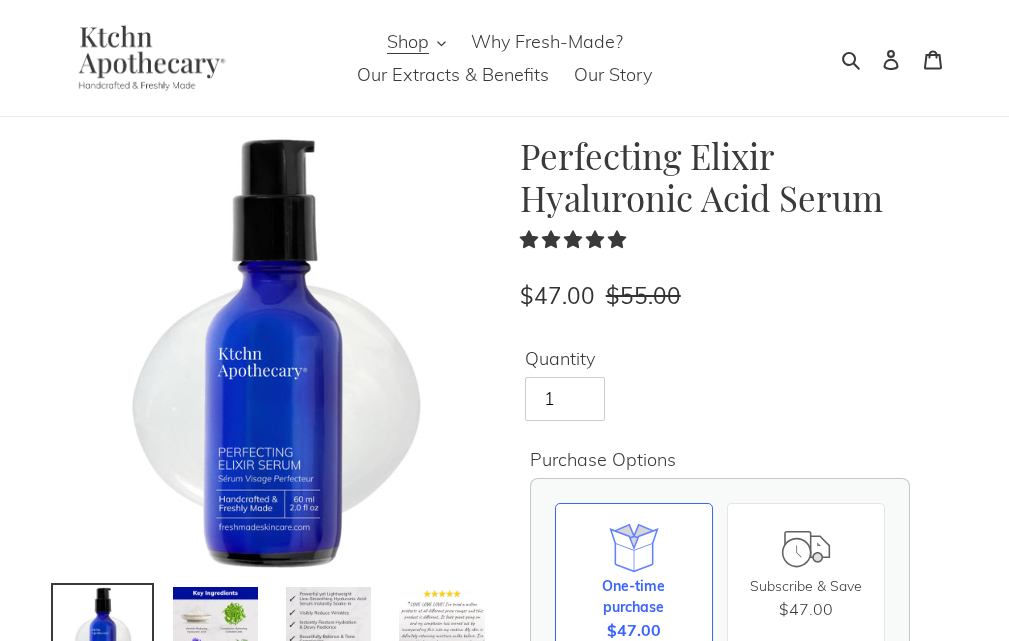 scroll, scrollTop: 0, scrollLeft: 0, axis: both 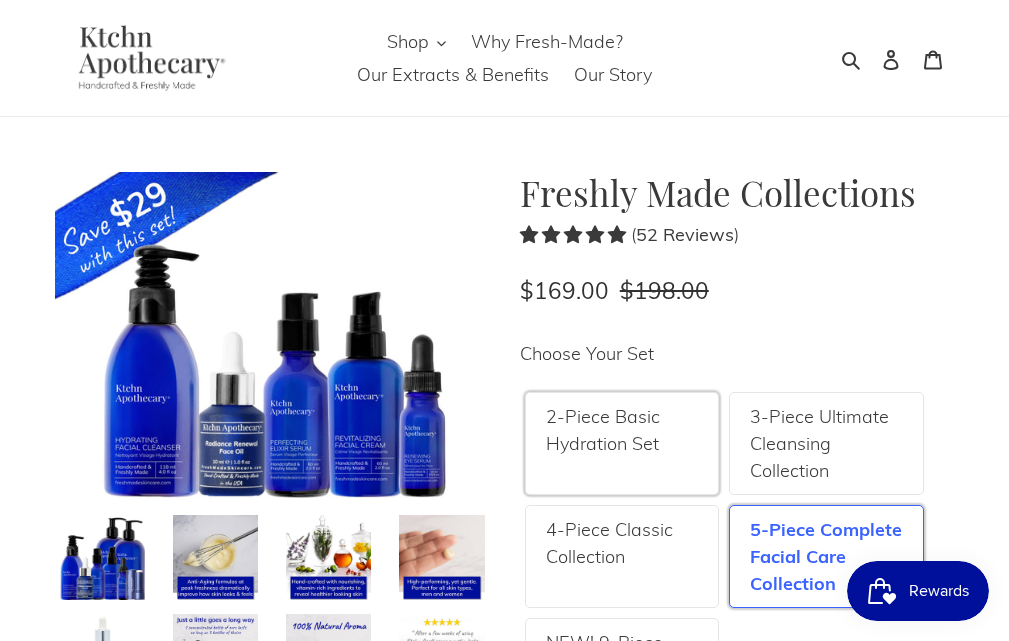 click on "2-Piece Basic Hydration Set" at bounding box center (622, 443) 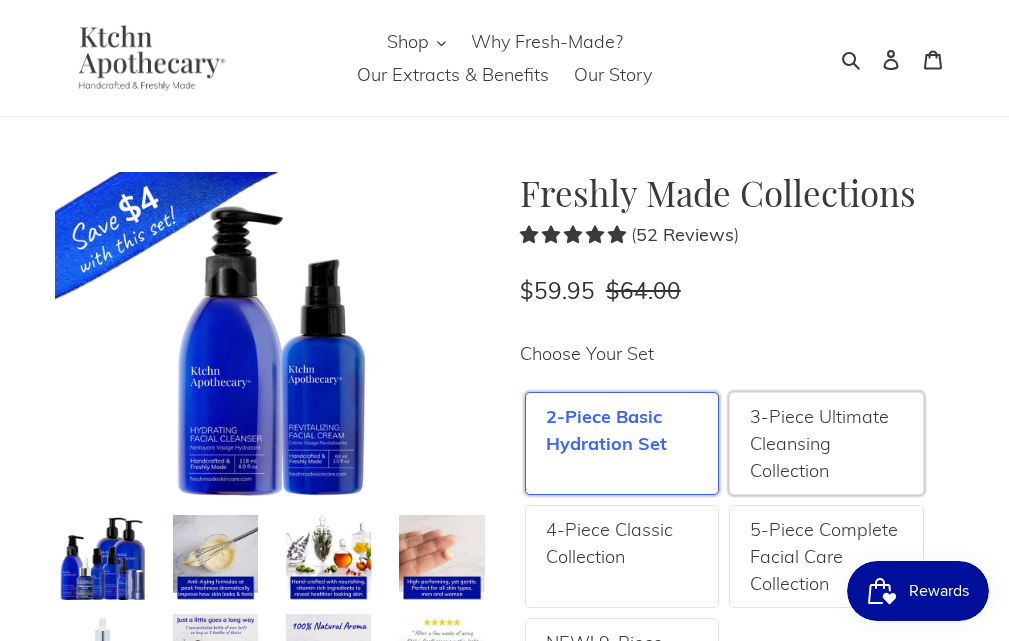 click on "3-Piece Ultimate Cleansing Collection" at bounding box center [826, 443] 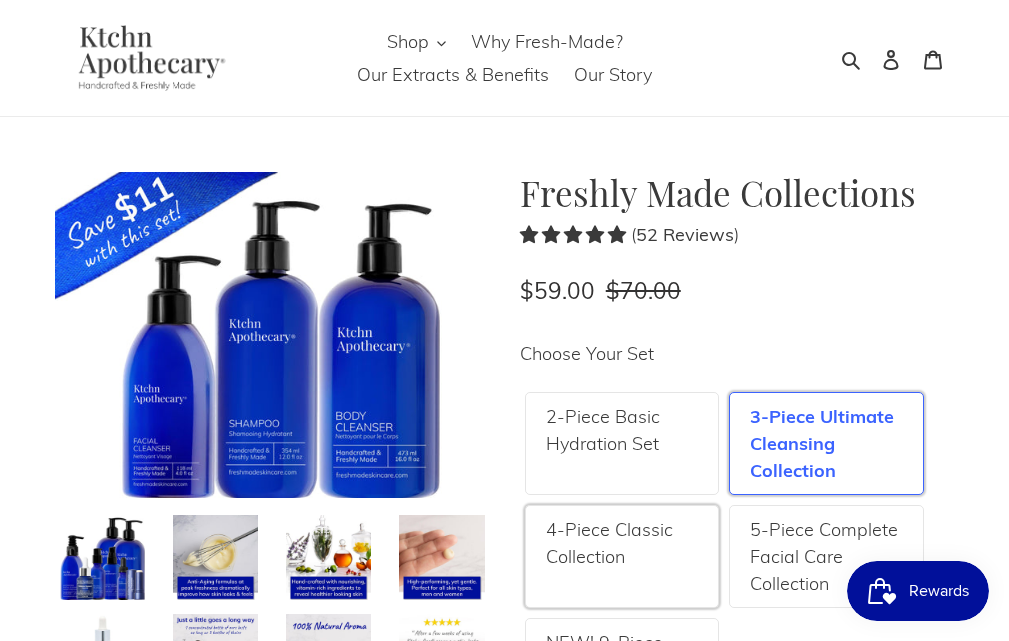 click on "4-Piece Classic Collection" at bounding box center (622, 543) 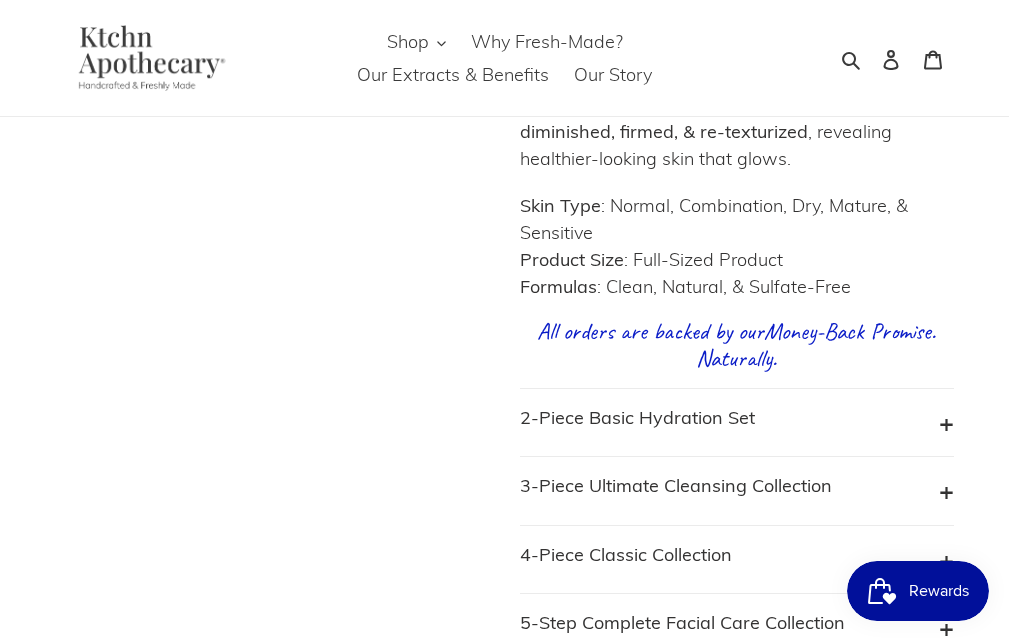scroll, scrollTop: 2000, scrollLeft: 0, axis: vertical 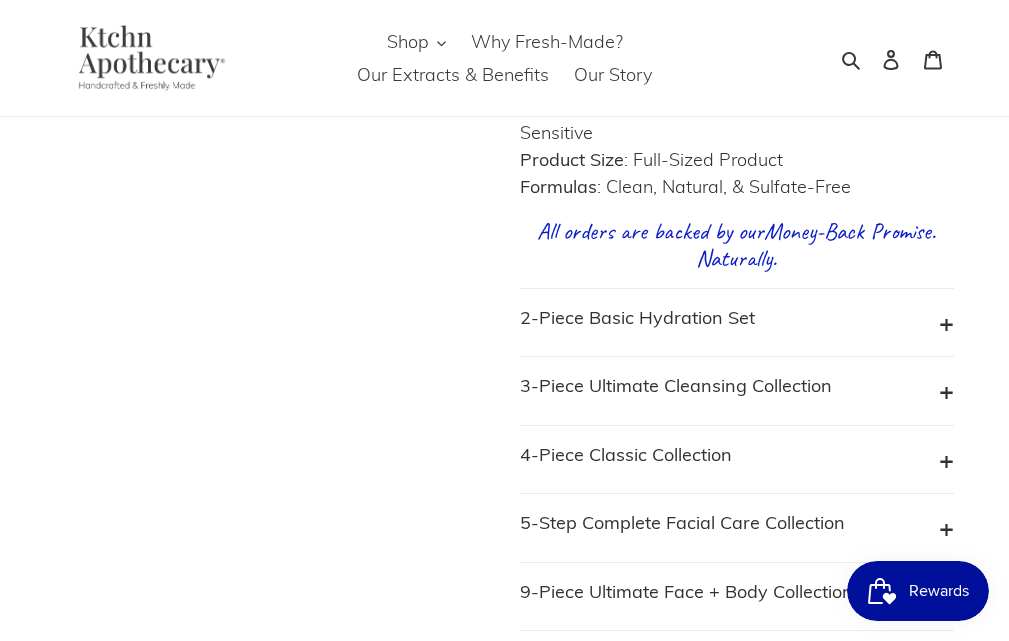 click on "2-Piece Basic Hydration Set" at bounding box center [737, 323] 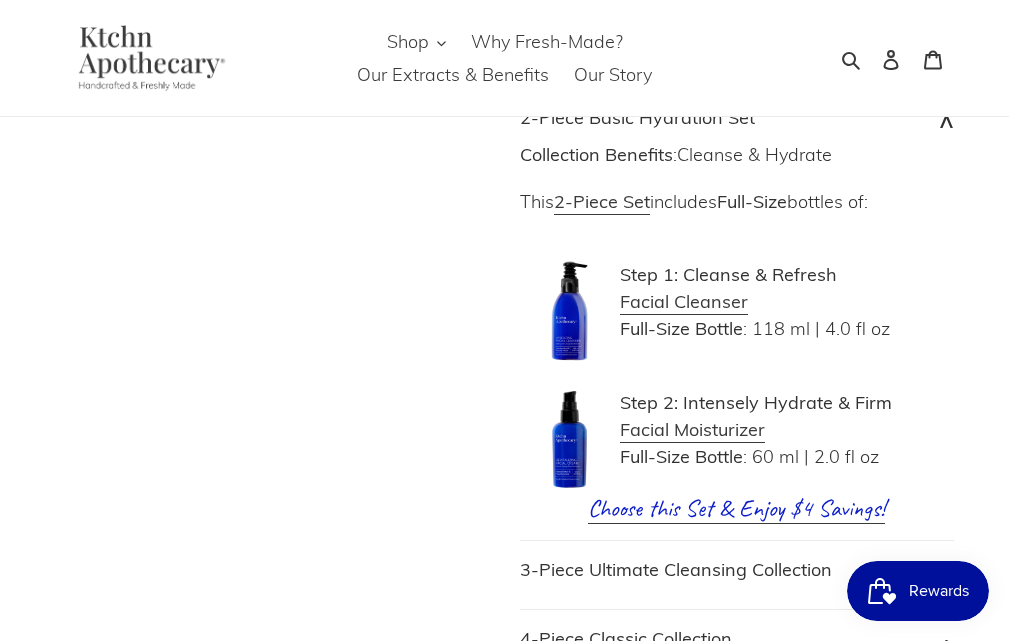 scroll, scrollTop: 2300, scrollLeft: 0, axis: vertical 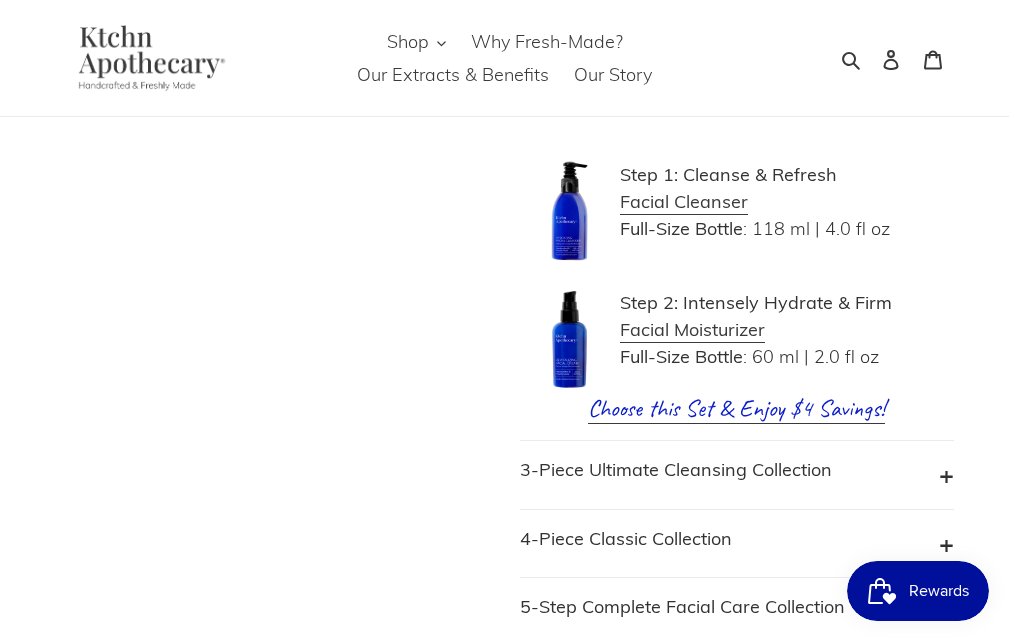 click on "3-Piece Ultimate Cleansing Collection" at bounding box center (737, 475) 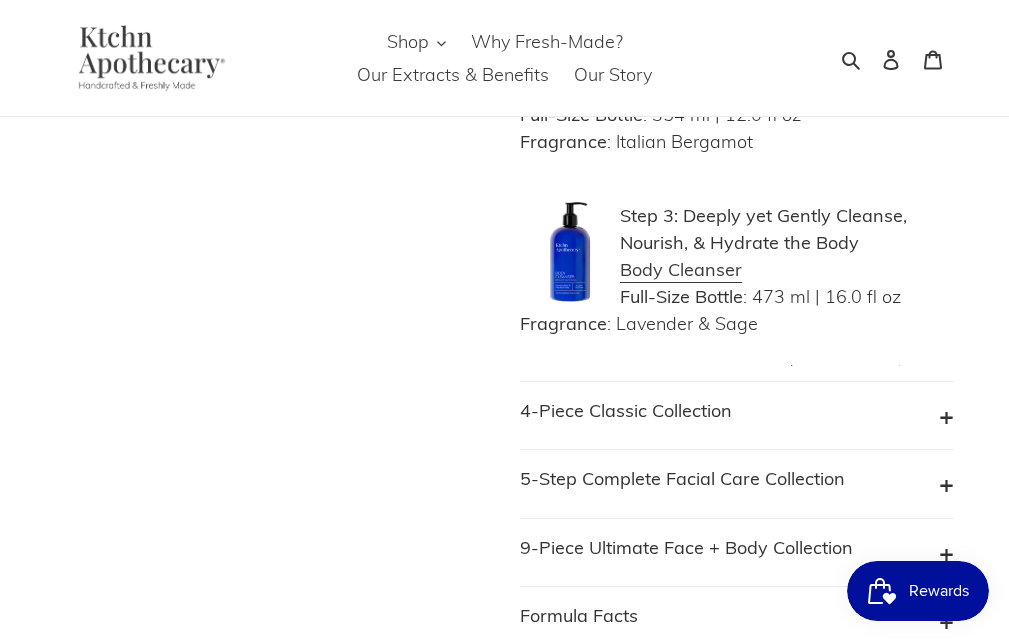 scroll, scrollTop: 3100, scrollLeft: 0, axis: vertical 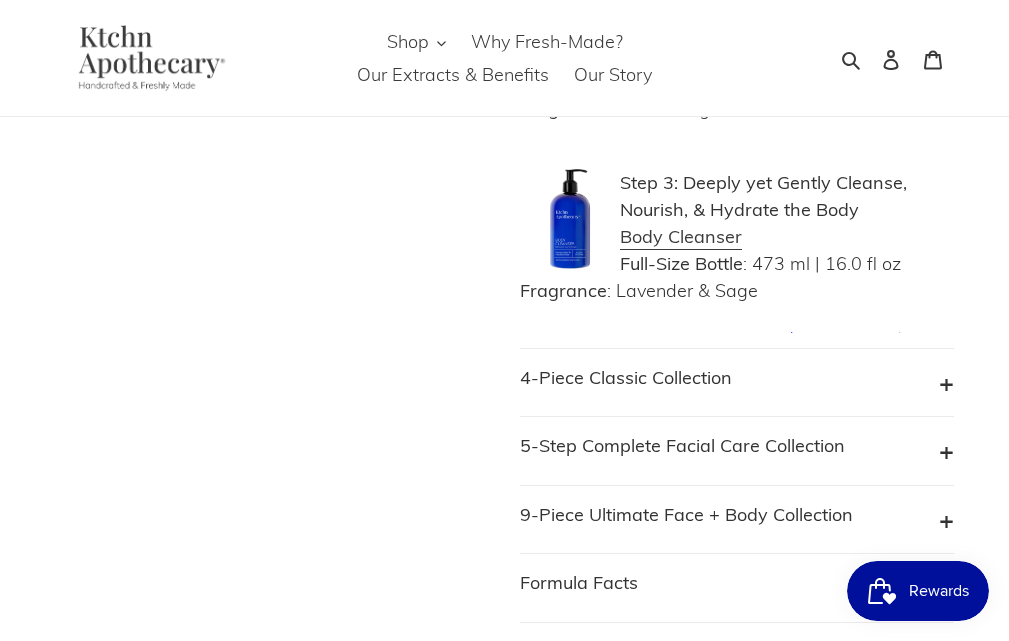 click on "4-Piece Classic Collection" at bounding box center [737, 383] 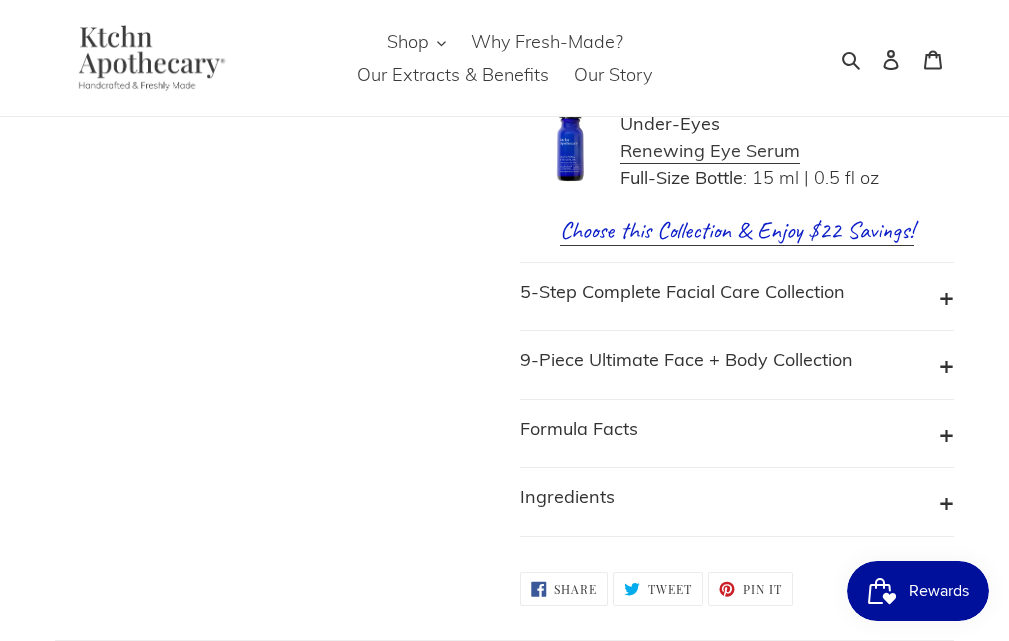 scroll, scrollTop: 4000, scrollLeft: 0, axis: vertical 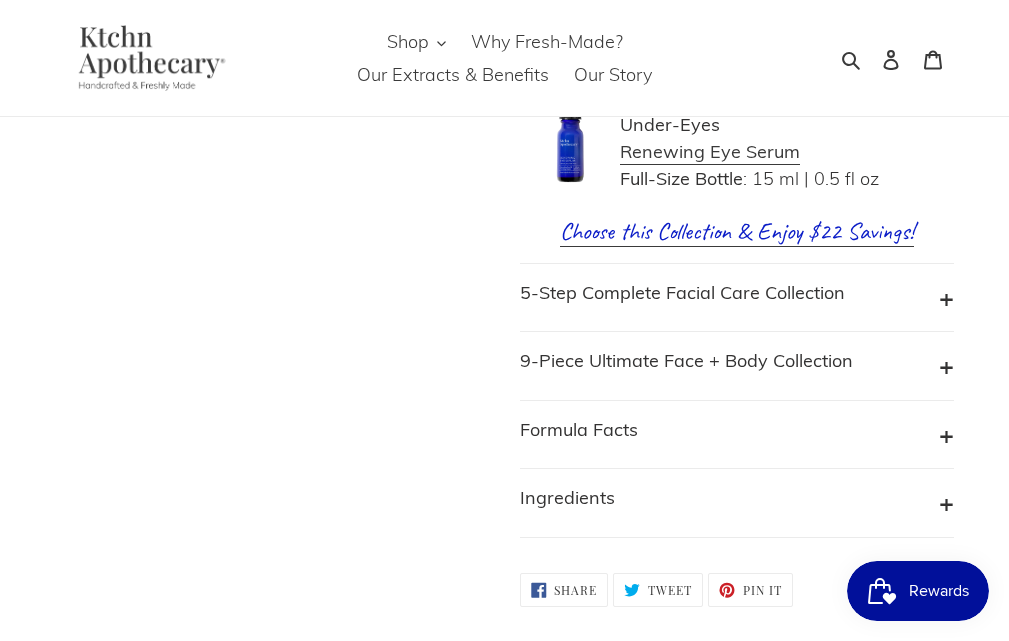 click on "5-Step Complete Facial Care Collection" at bounding box center (737, 298) 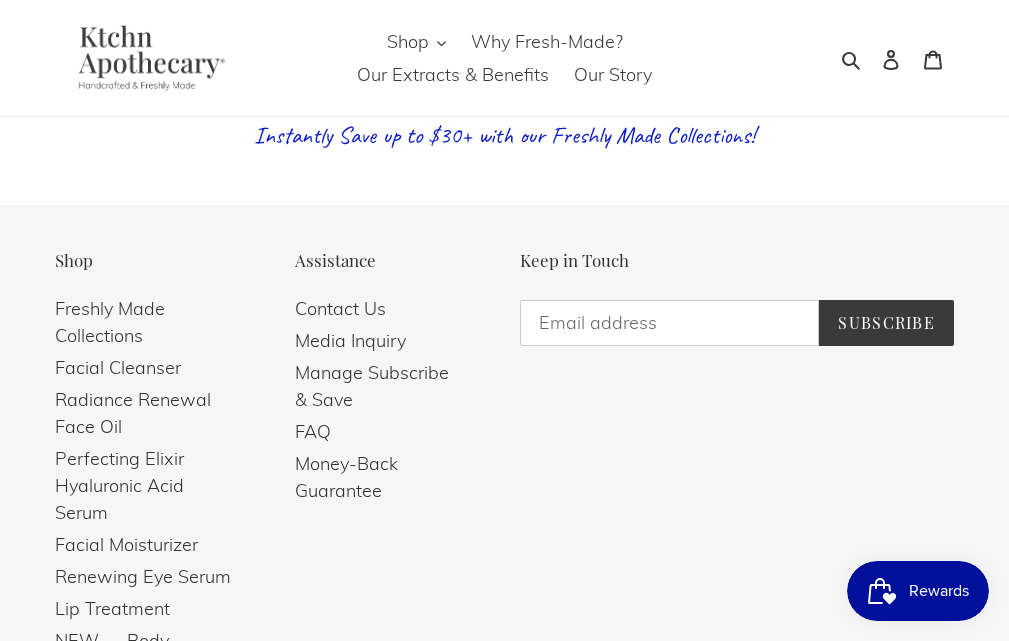 scroll, scrollTop: 7998, scrollLeft: 0, axis: vertical 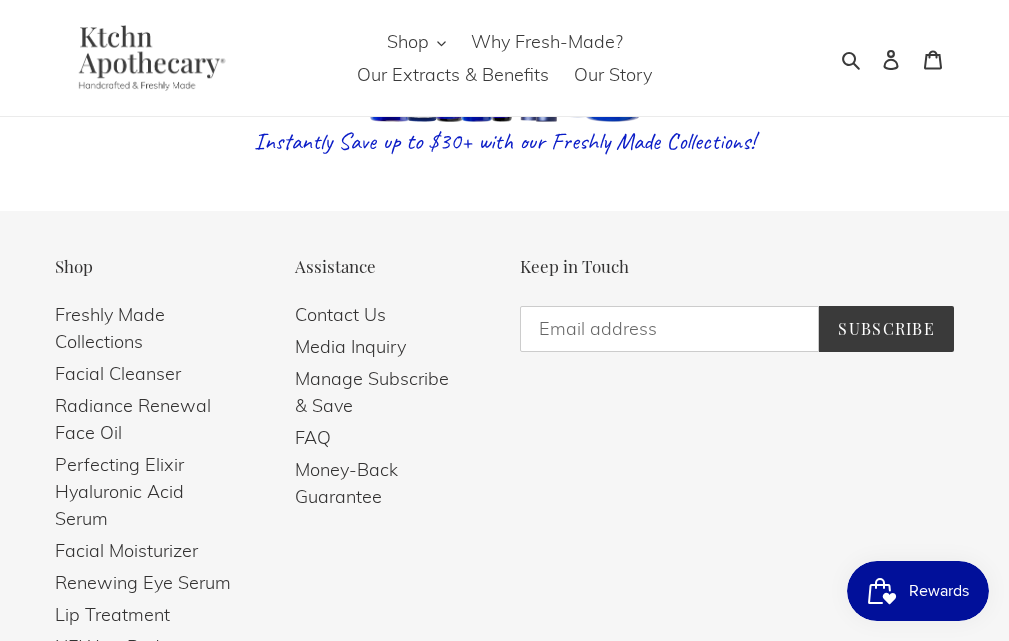 click on "Assistance
Contact Us
Media Inquiry
Manage Subscribe & Save
FAQ
Money-Back Guarantee" at bounding box center (392, 385) 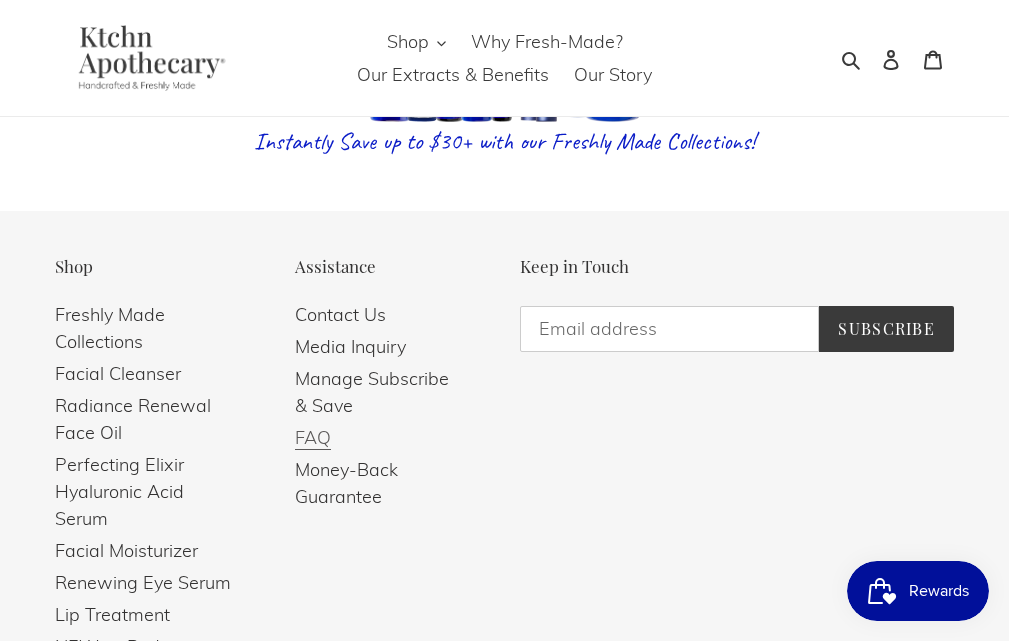 click on "FAQ" at bounding box center [313, 438] 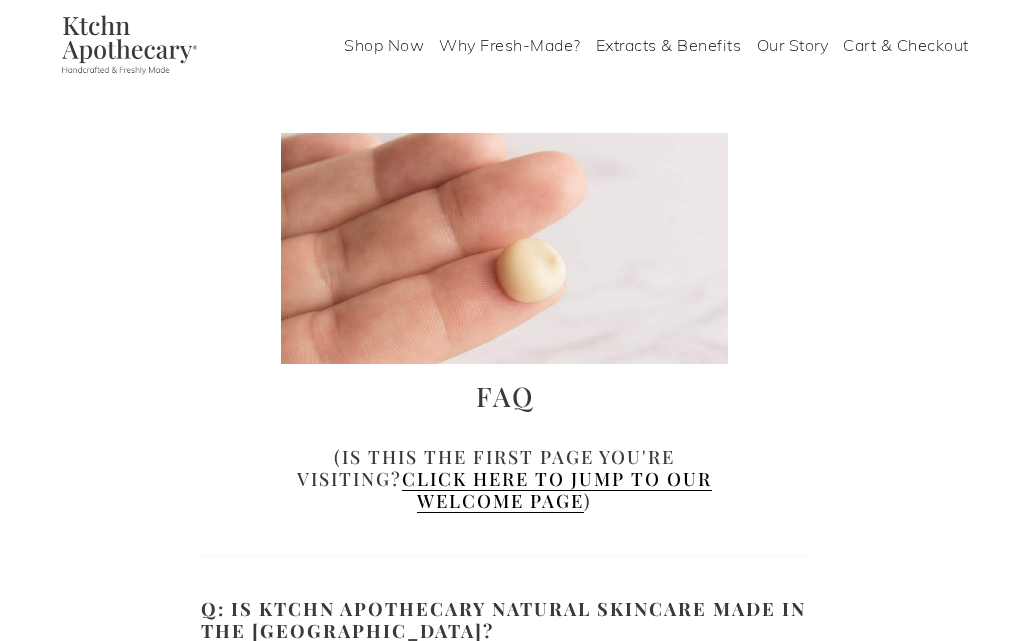 scroll, scrollTop: 0, scrollLeft: 0, axis: both 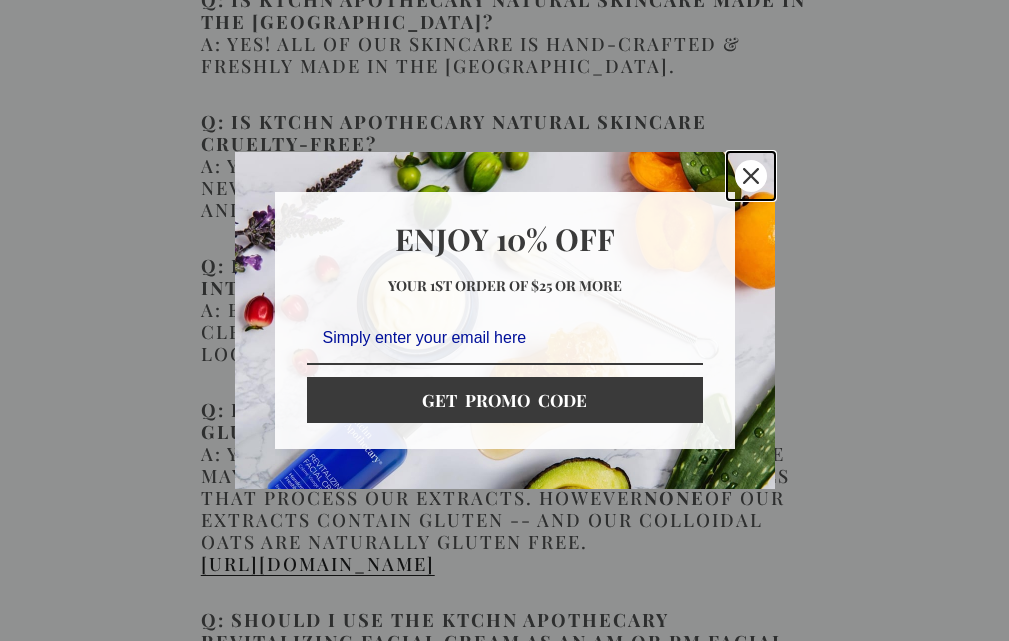 click 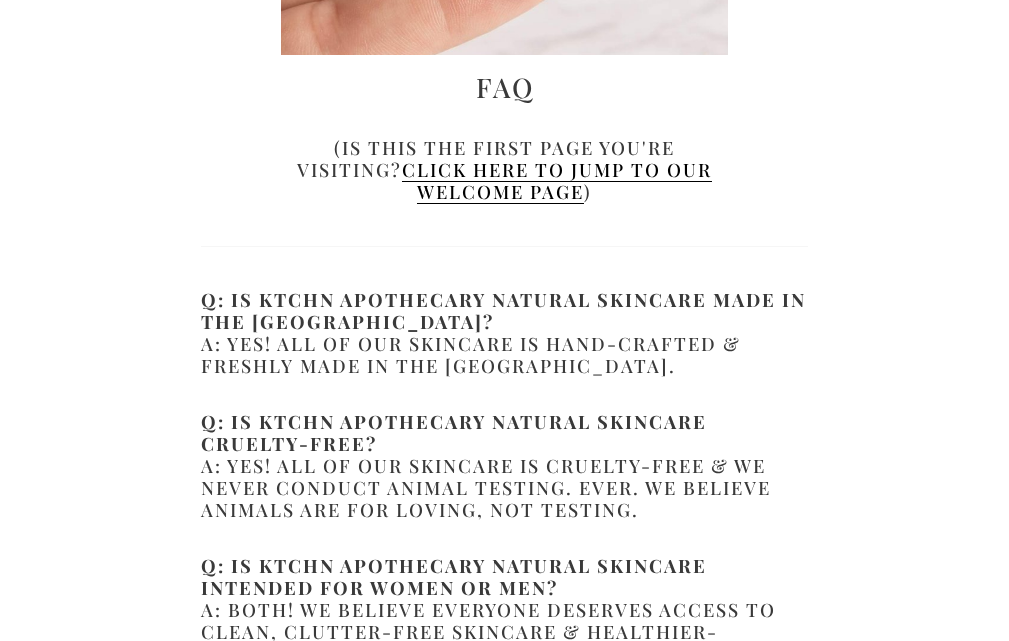 scroll, scrollTop: 0, scrollLeft: 0, axis: both 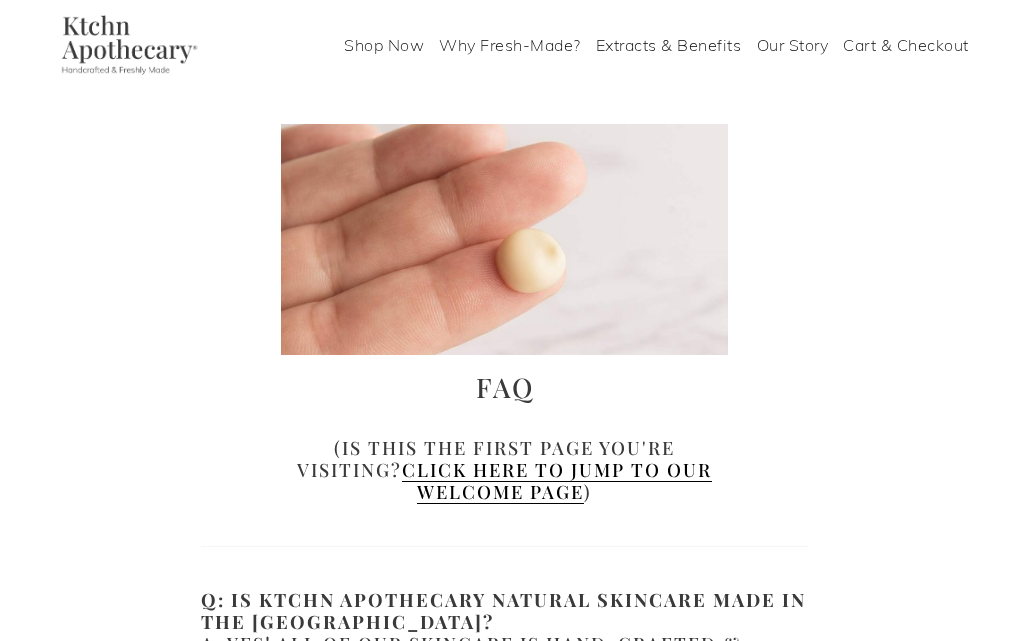 click on "Why Fresh-Made?" at bounding box center [510, 45] 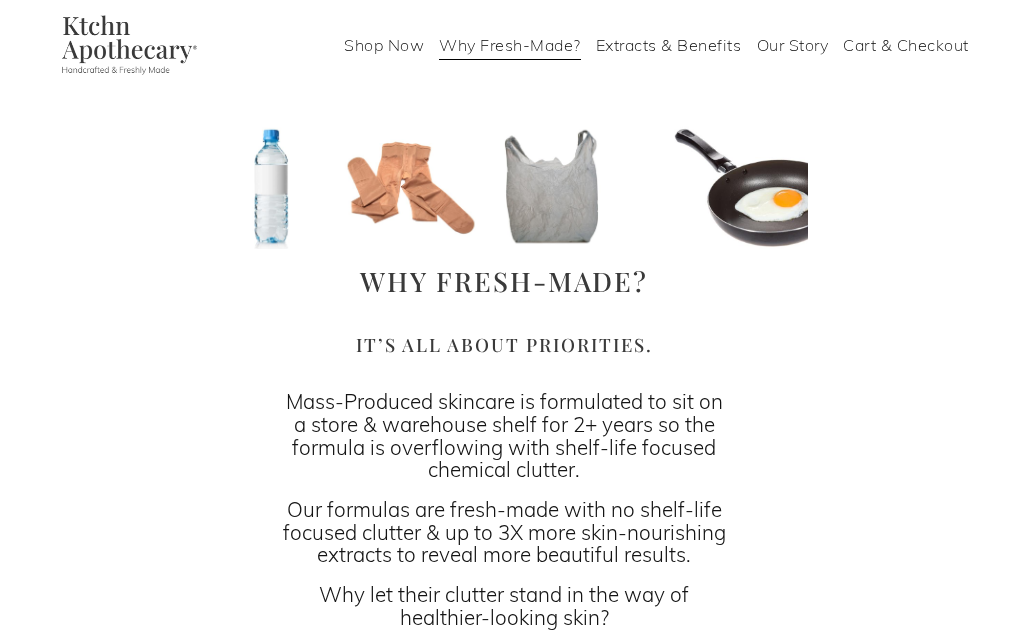 scroll, scrollTop: 0, scrollLeft: 0, axis: both 